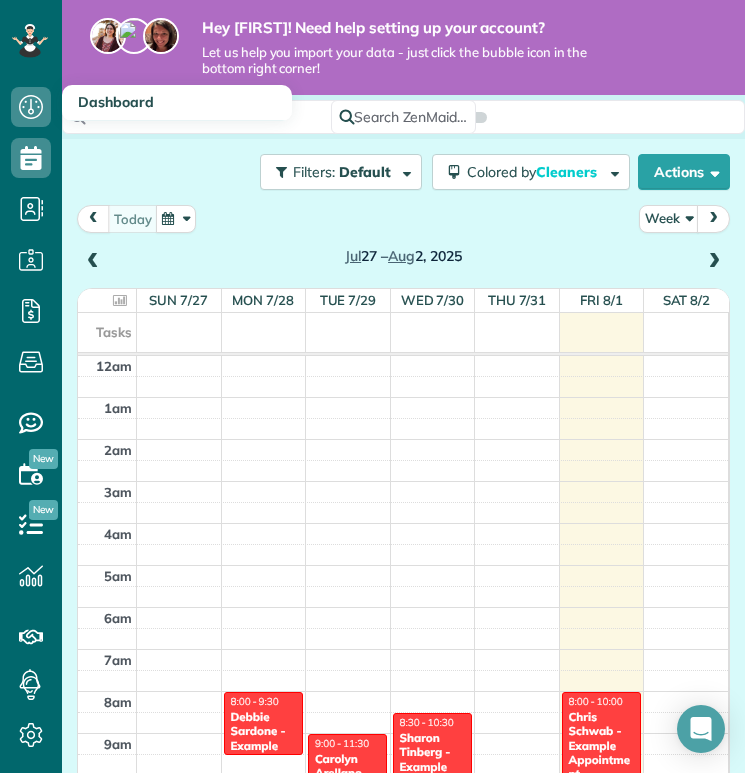 scroll, scrollTop: 0, scrollLeft: 0, axis: both 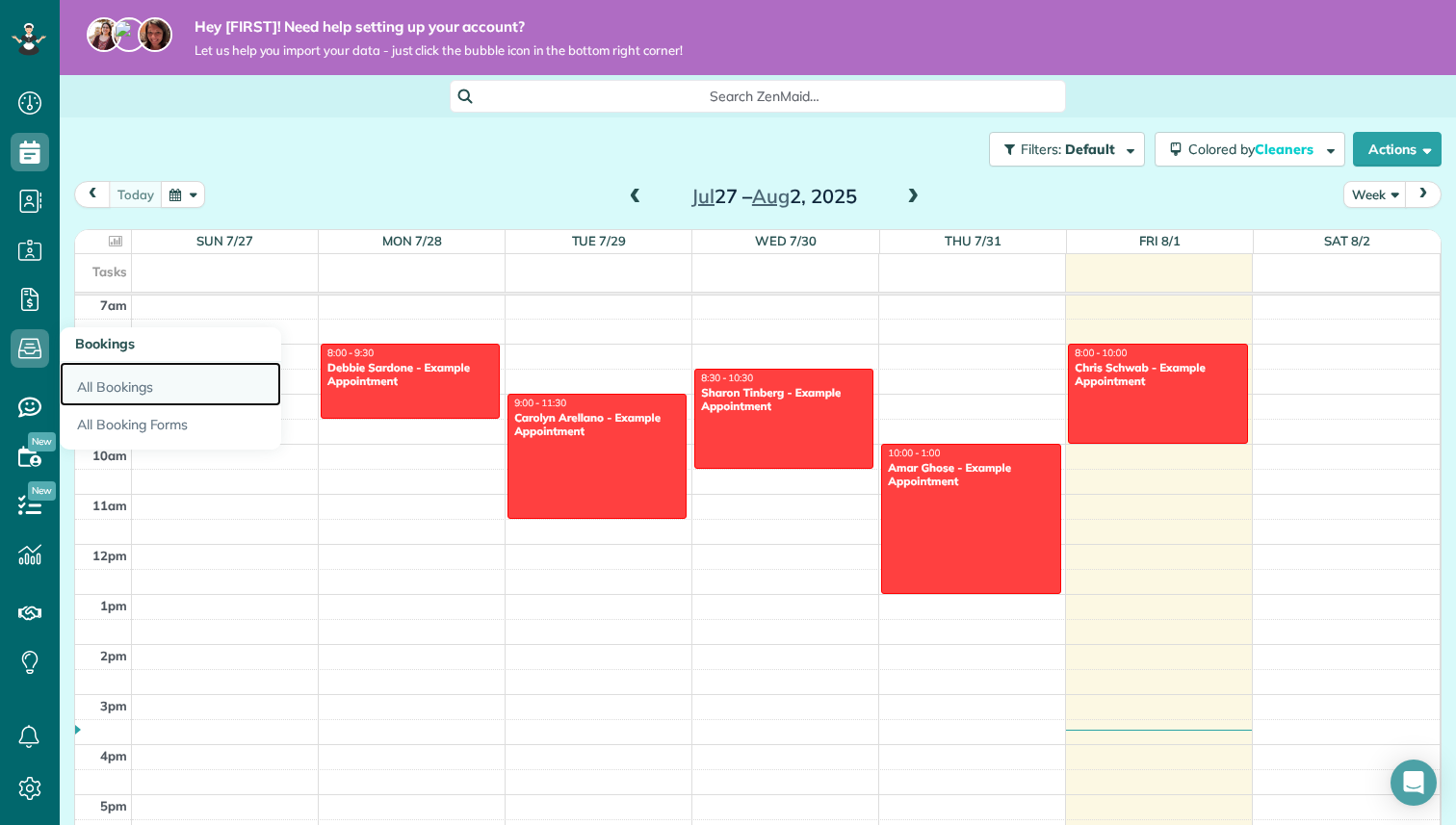 click on "All Bookings" at bounding box center (170, 384) 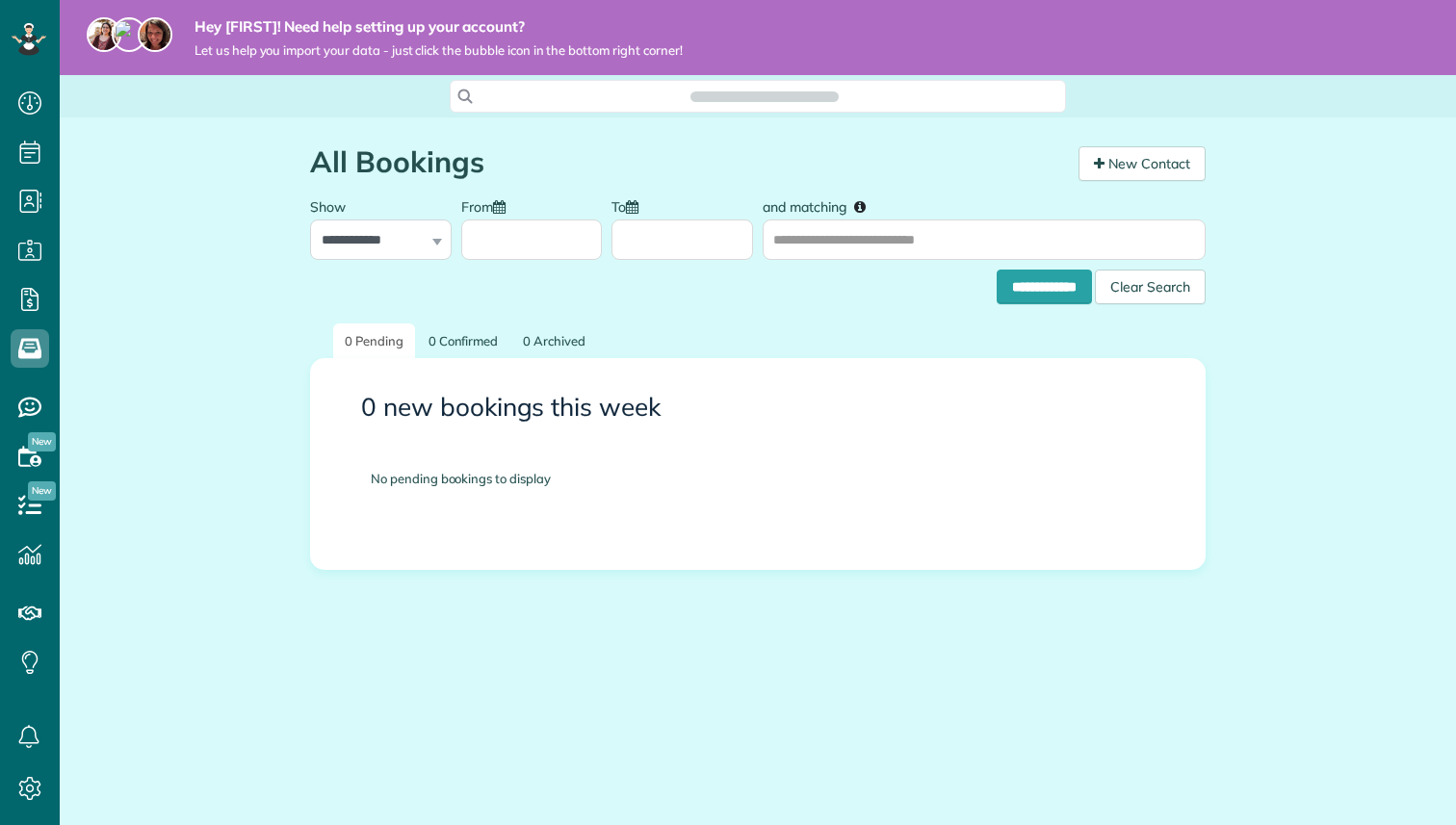 scroll, scrollTop: 0, scrollLeft: 0, axis: both 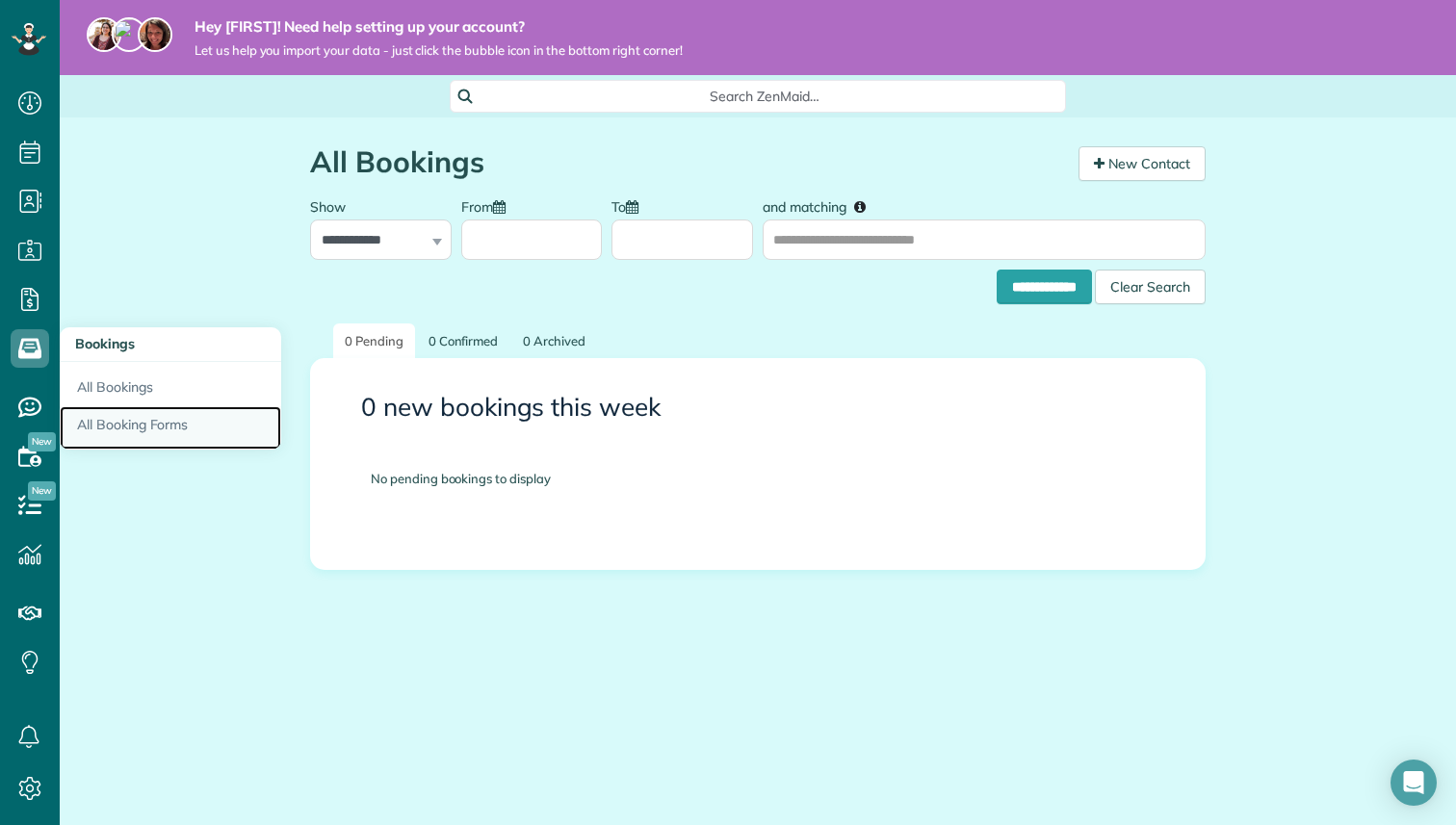 click on "All Booking Forms" at bounding box center [170, 428] 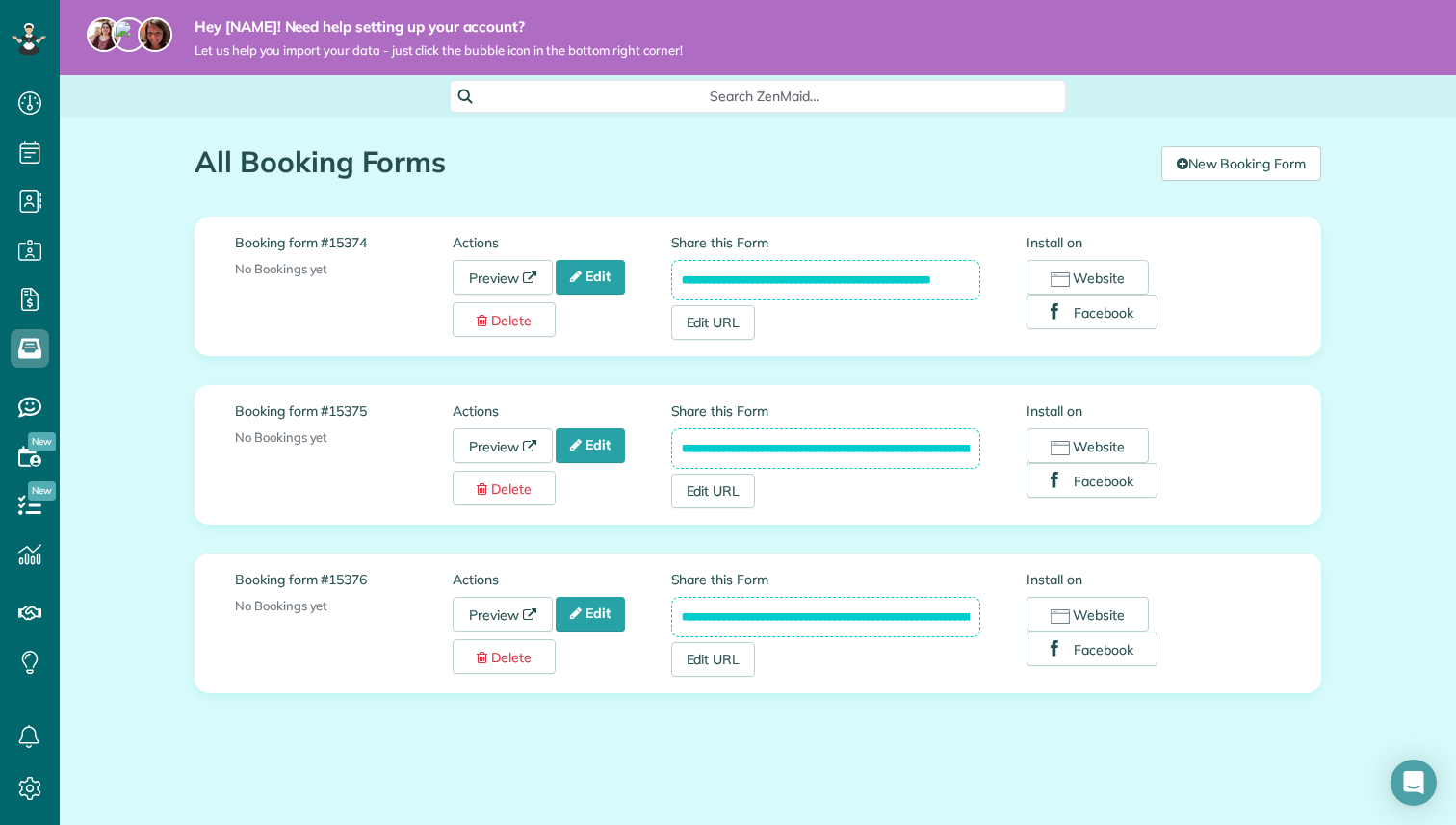 scroll, scrollTop: 0, scrollLeft: 0, axis: both 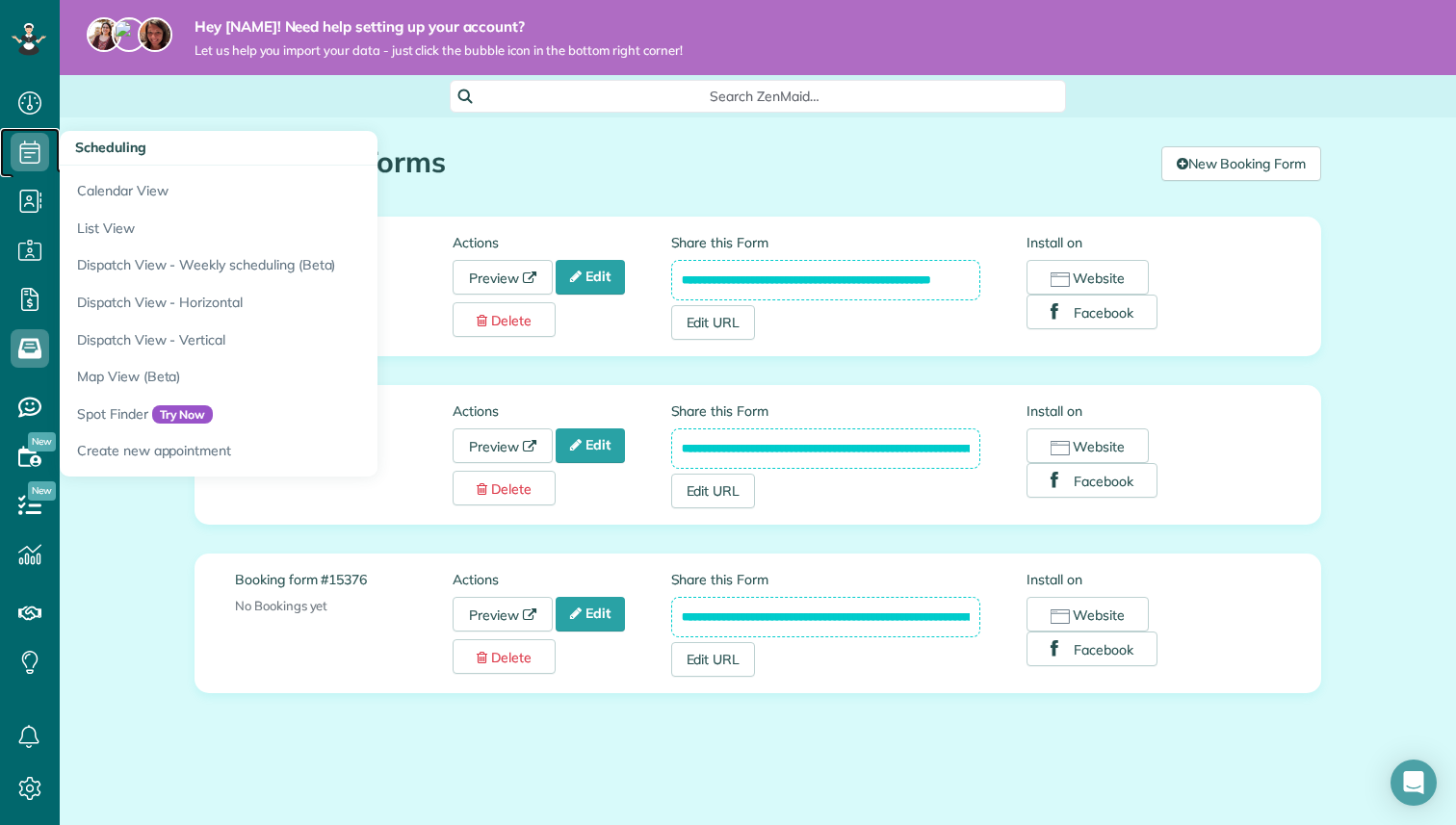 click 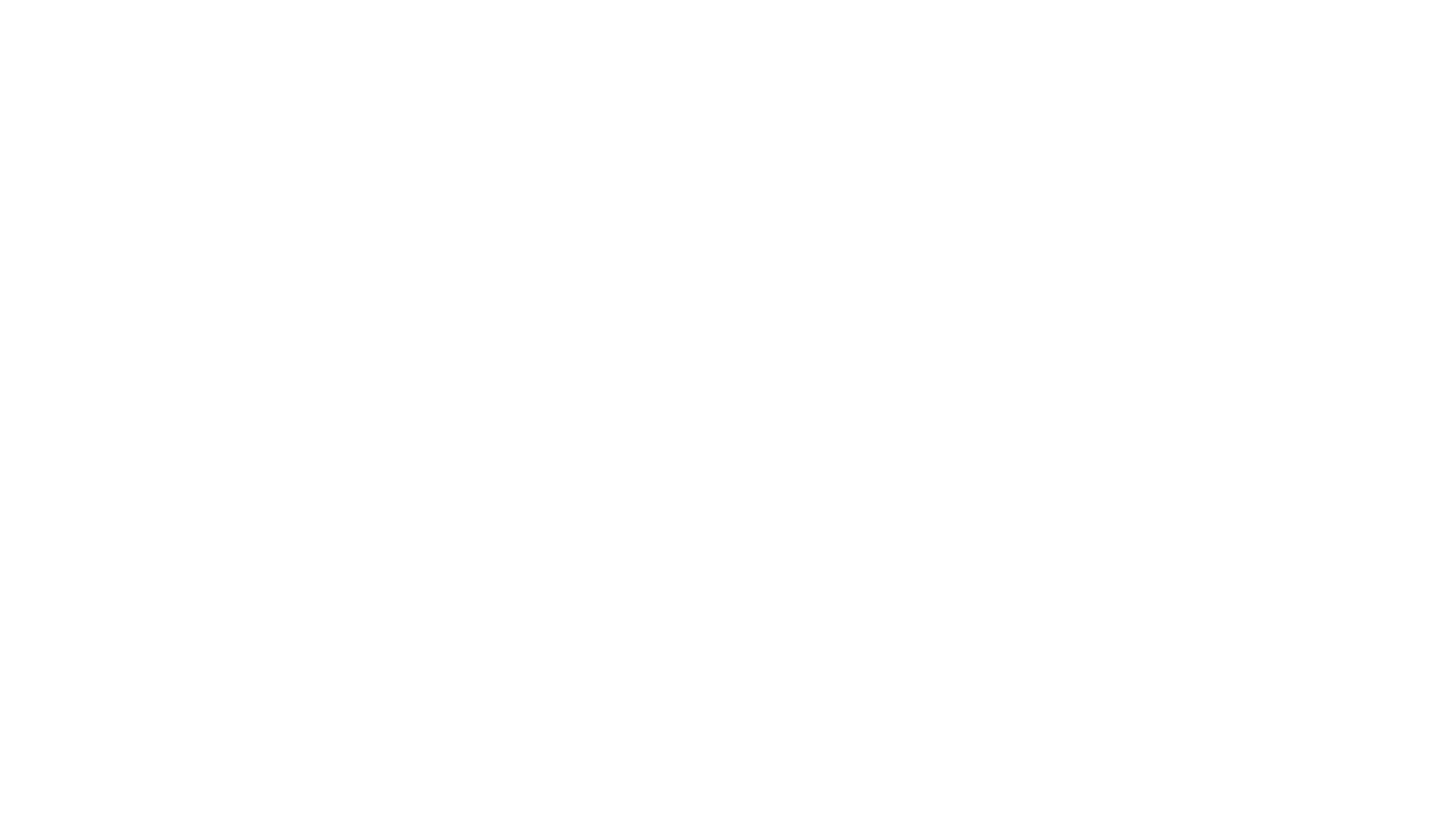 scroll, scrollTop: 0, scrollLeft: 0, axis: both 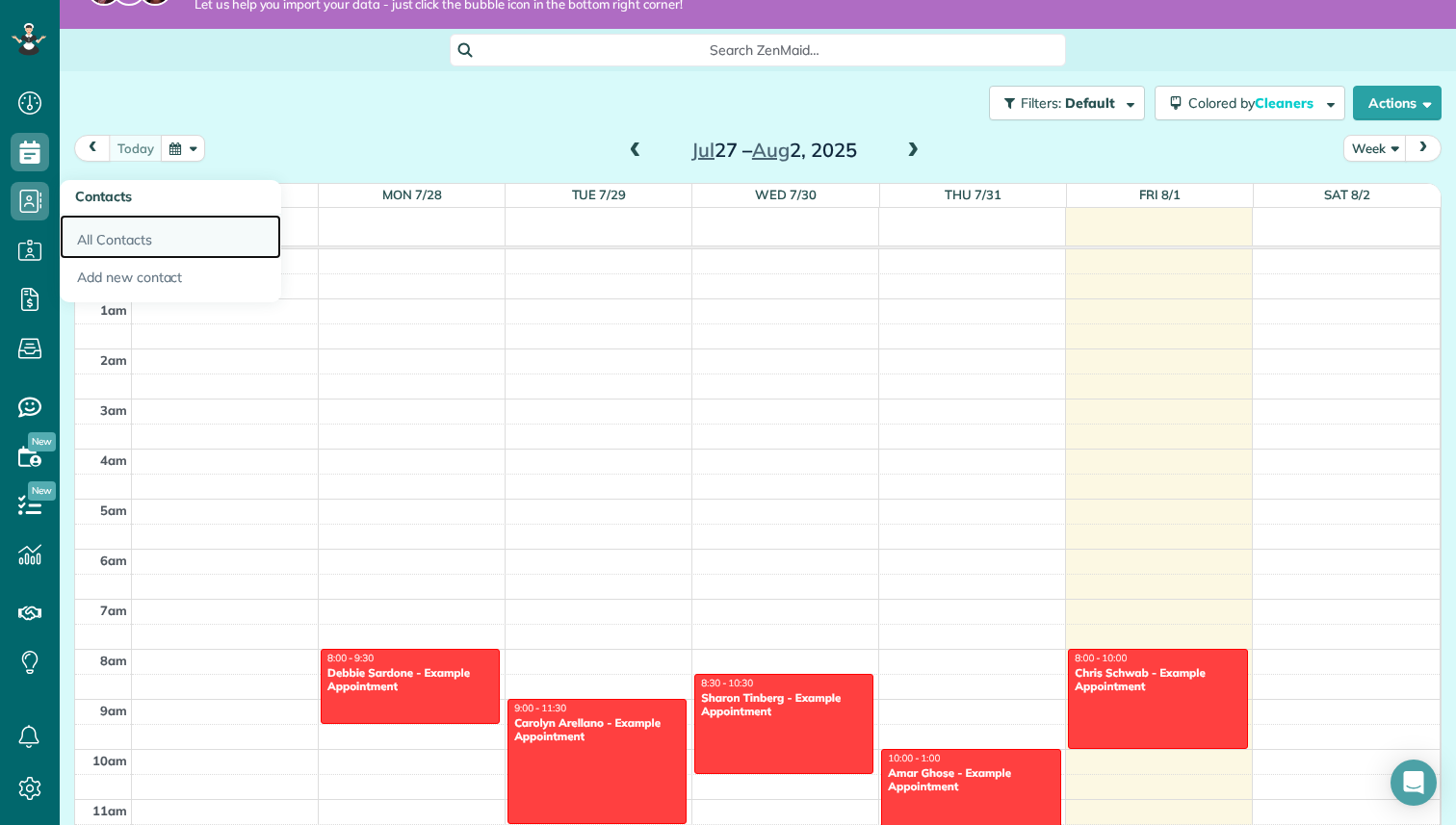 click on "All Contacts" at bounding box center (170, 237) 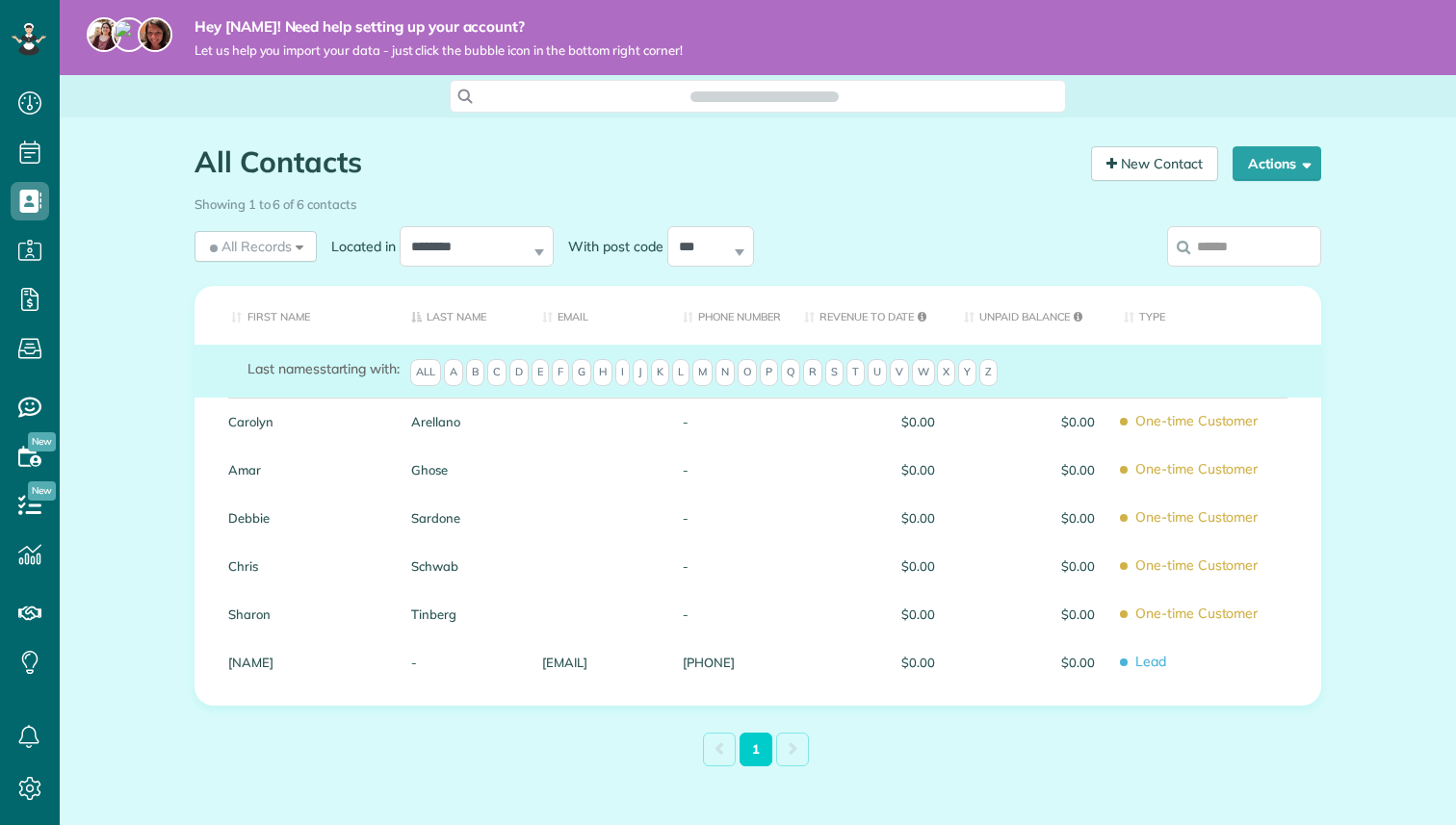 scroll, scrollTop: 0, scrollLeft: 0, axis: both 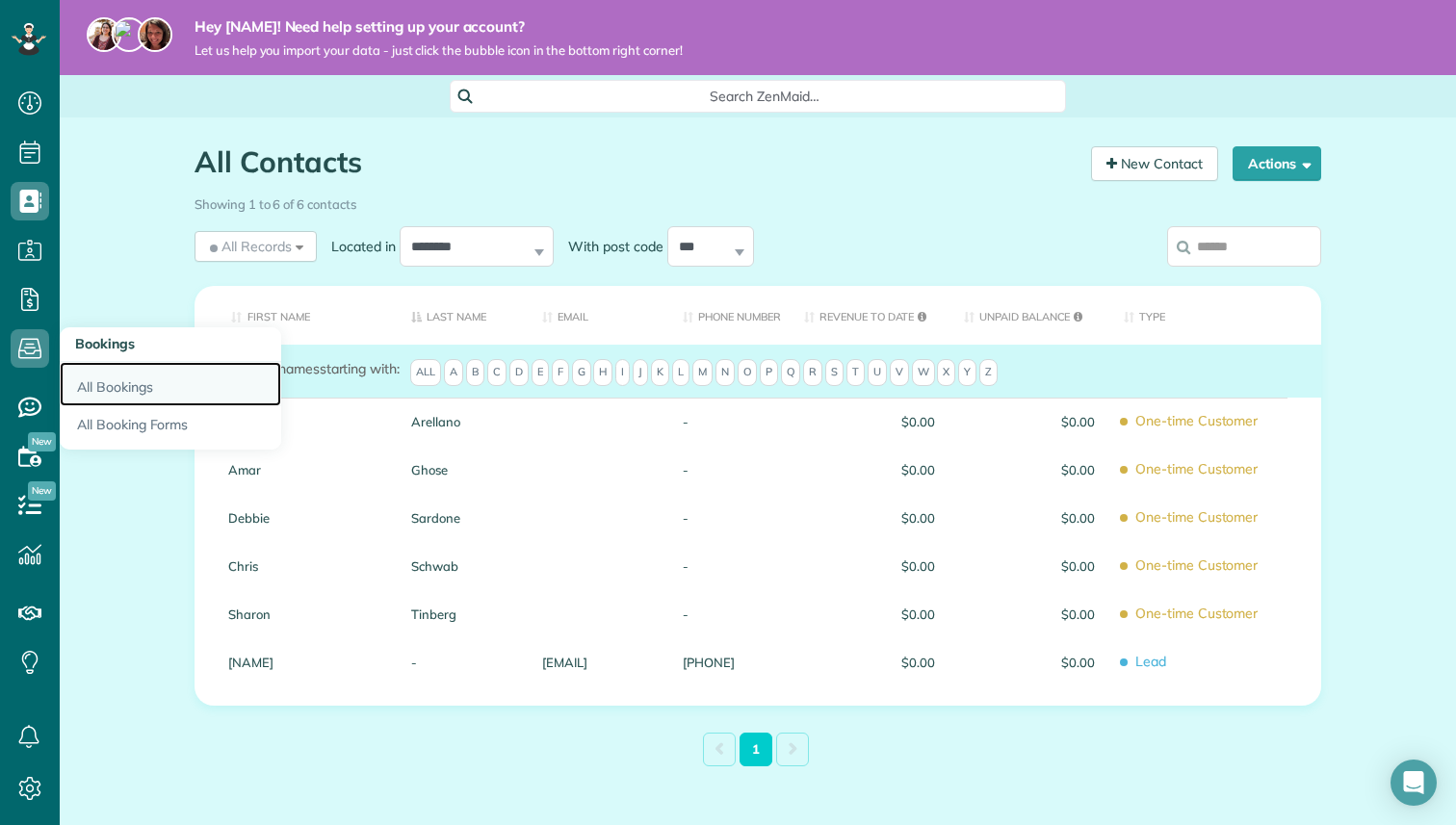 click on "All Bookings" at bounding box center [170, 384] 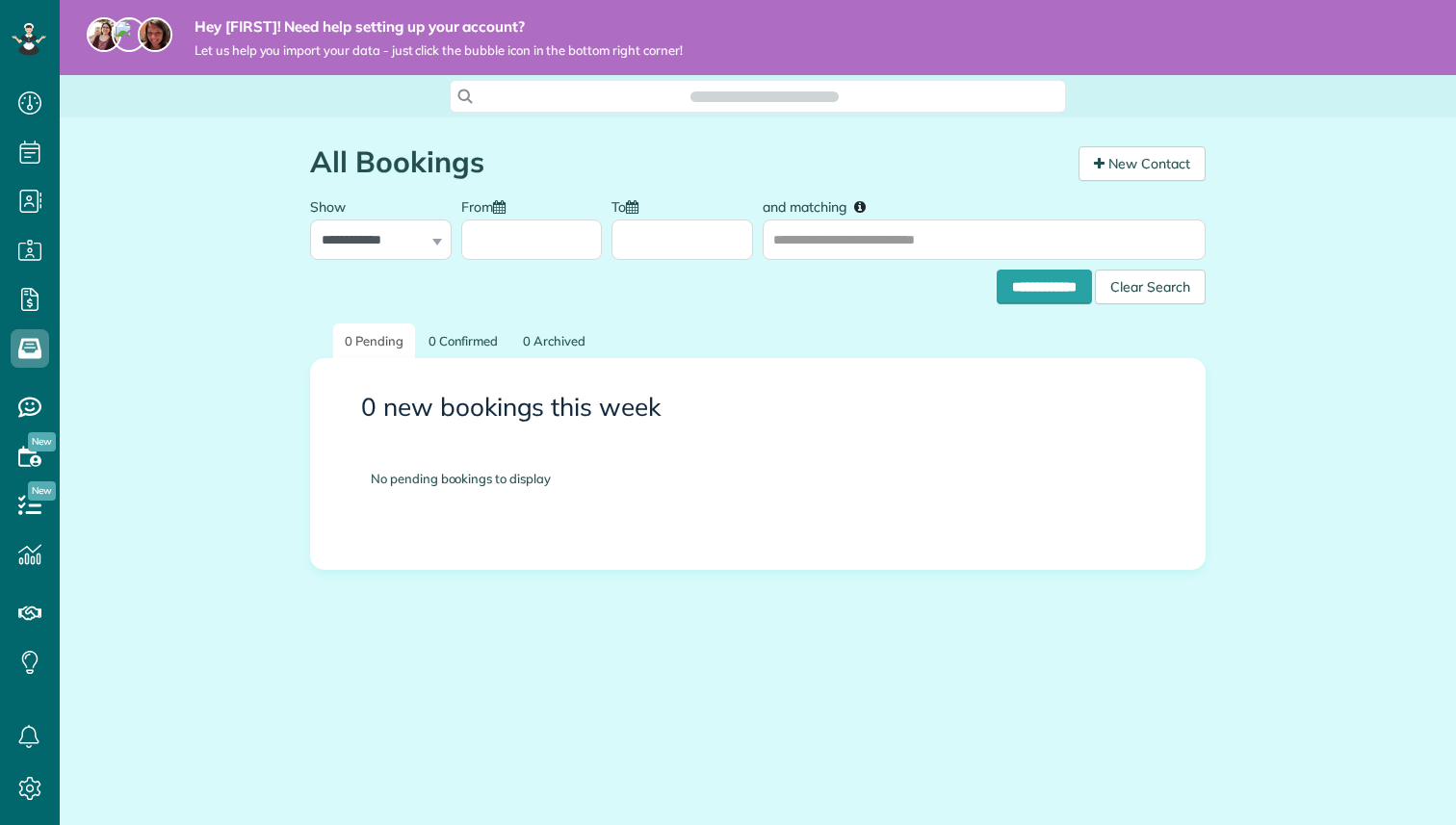 scroll, scrollTop: 0, scrollLeft: 0, axis: both 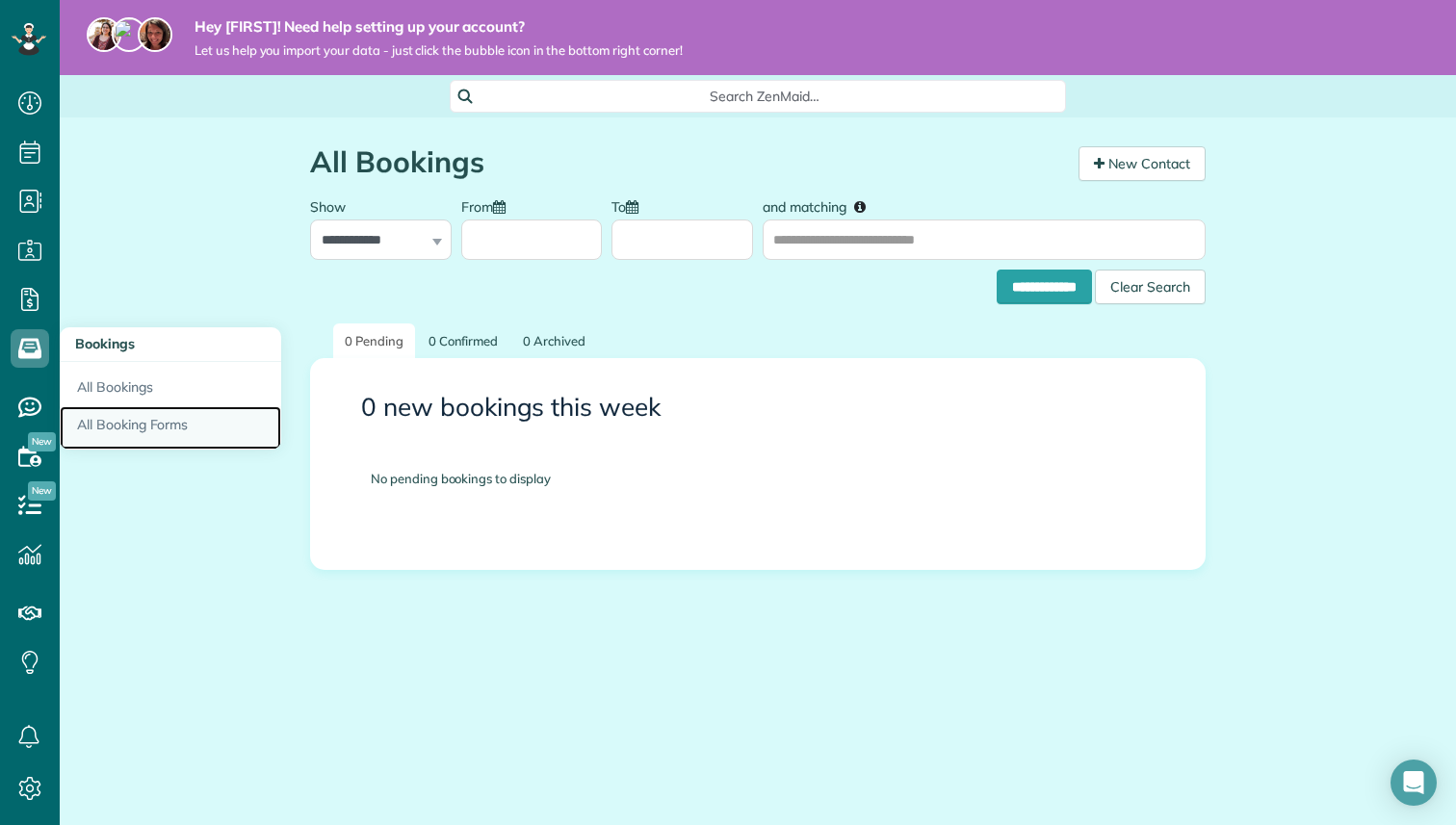 click on "All Booking Forms" at bounding box center (170, 428) 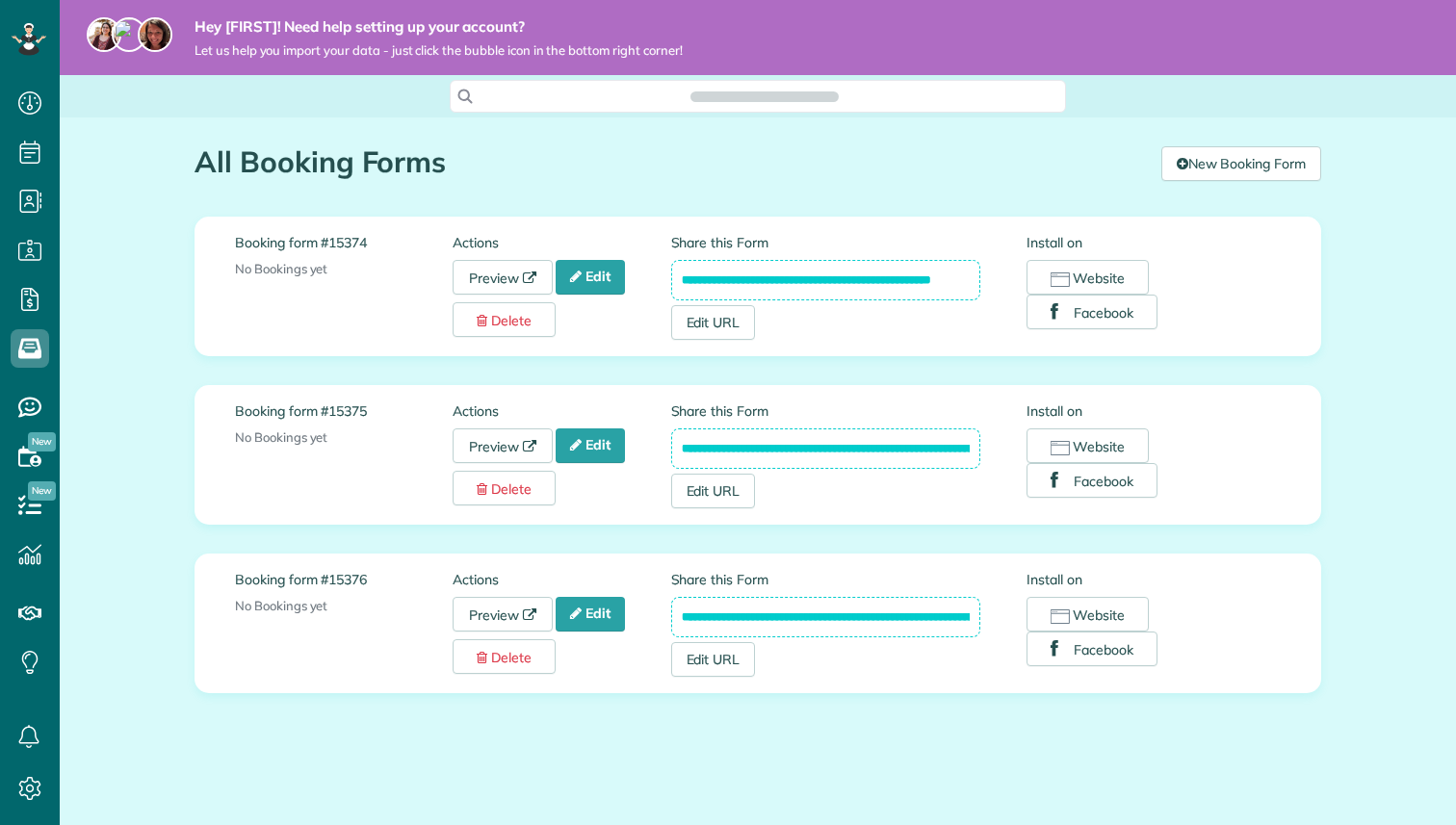 scroll, scrollTop: 0, scrollLeft: 0, axis: both 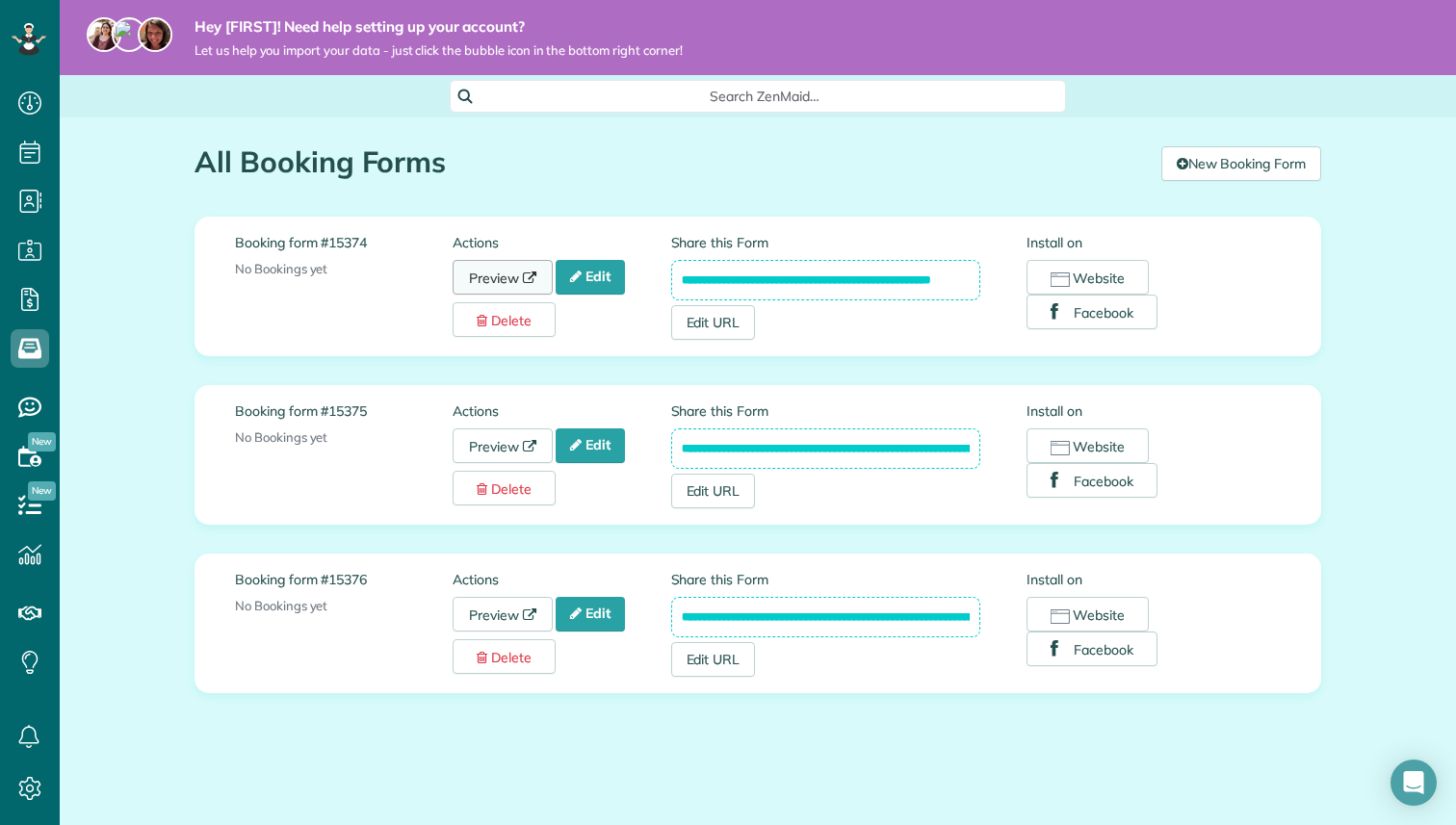click on "Preview" at bounding box center [503, 277] 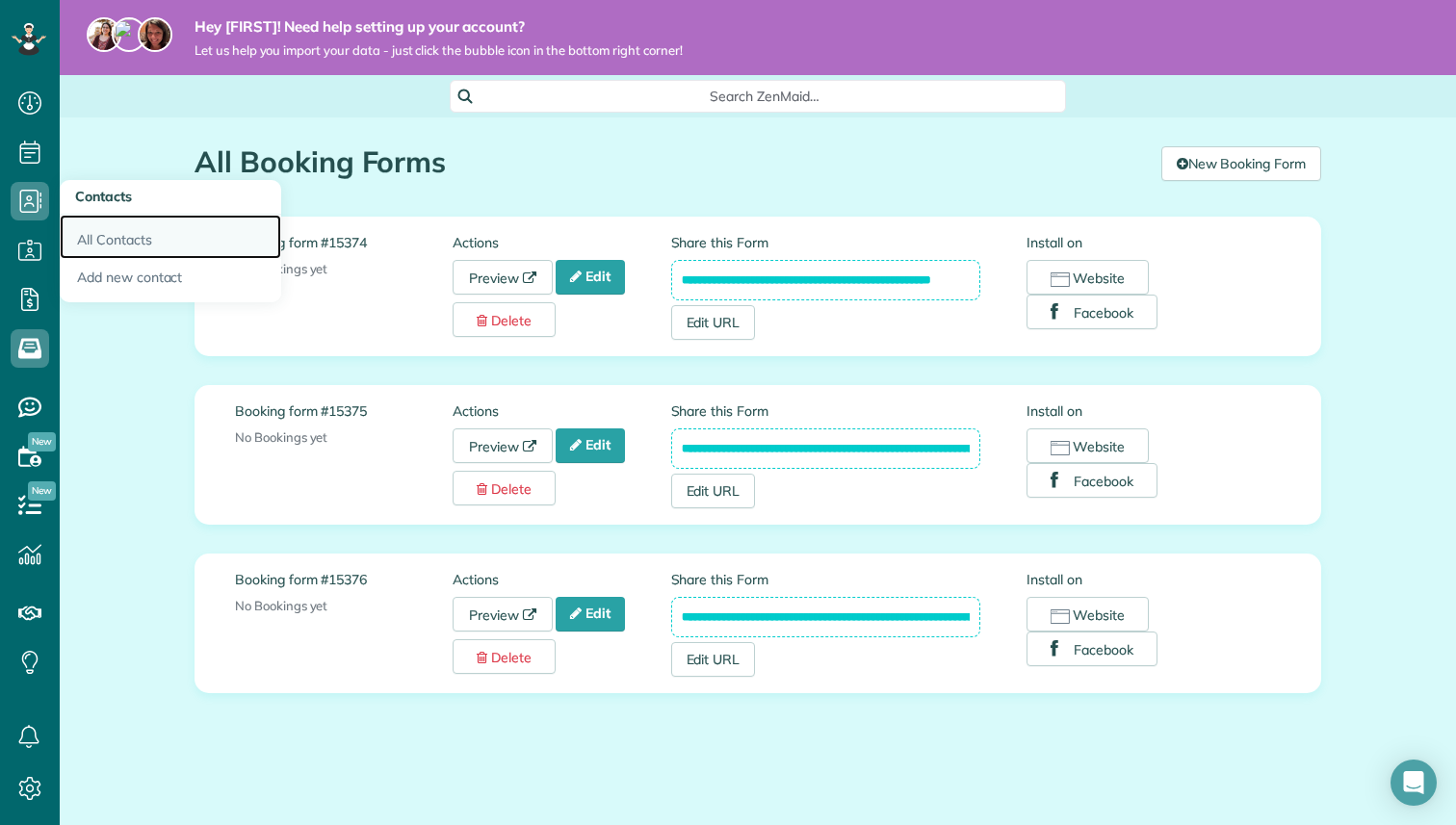 click on "All Contacts" at bounding box center [170, 237] 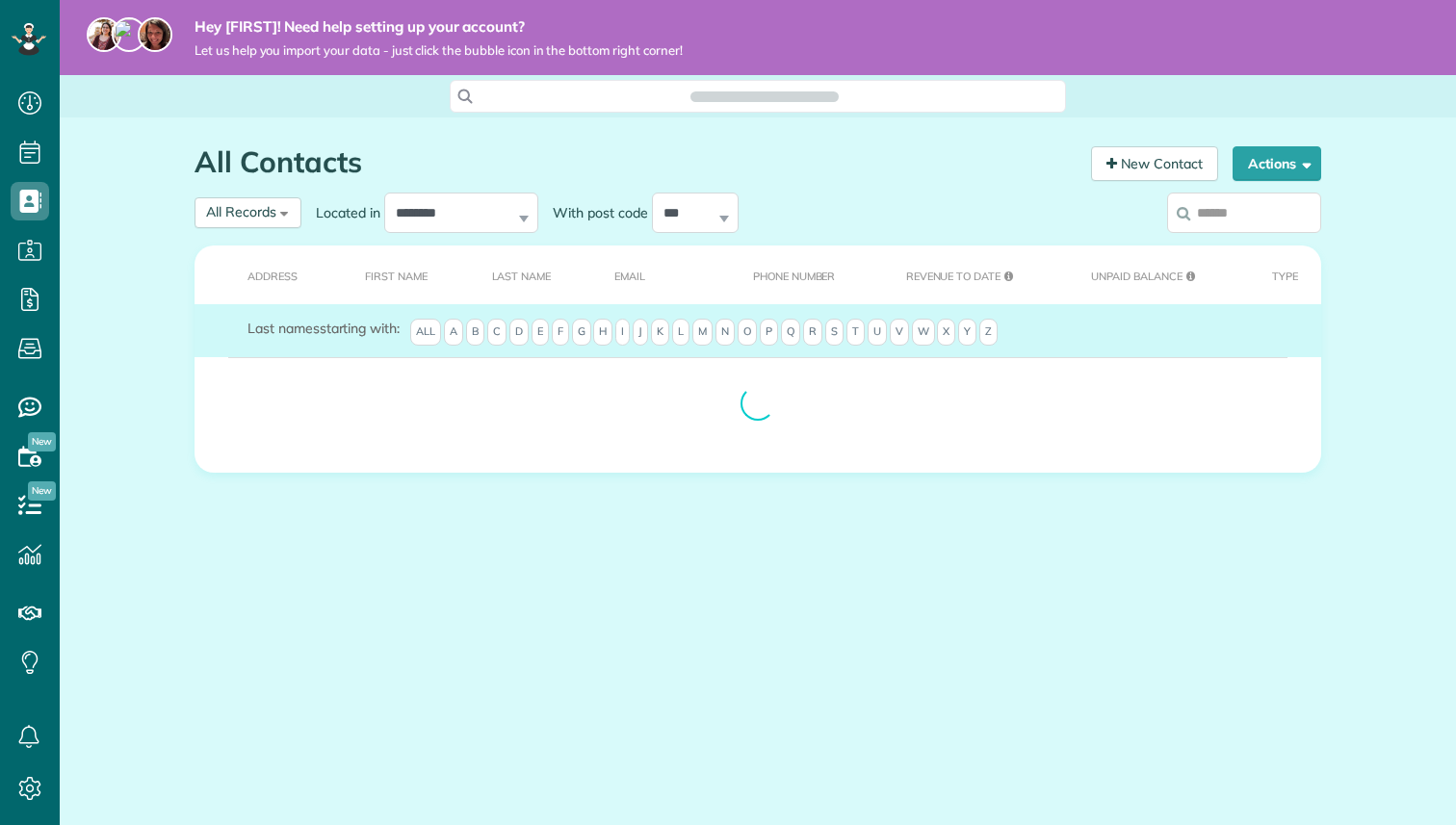 scroll, scrollTop: 0, scrollLeft: 0, axis: both 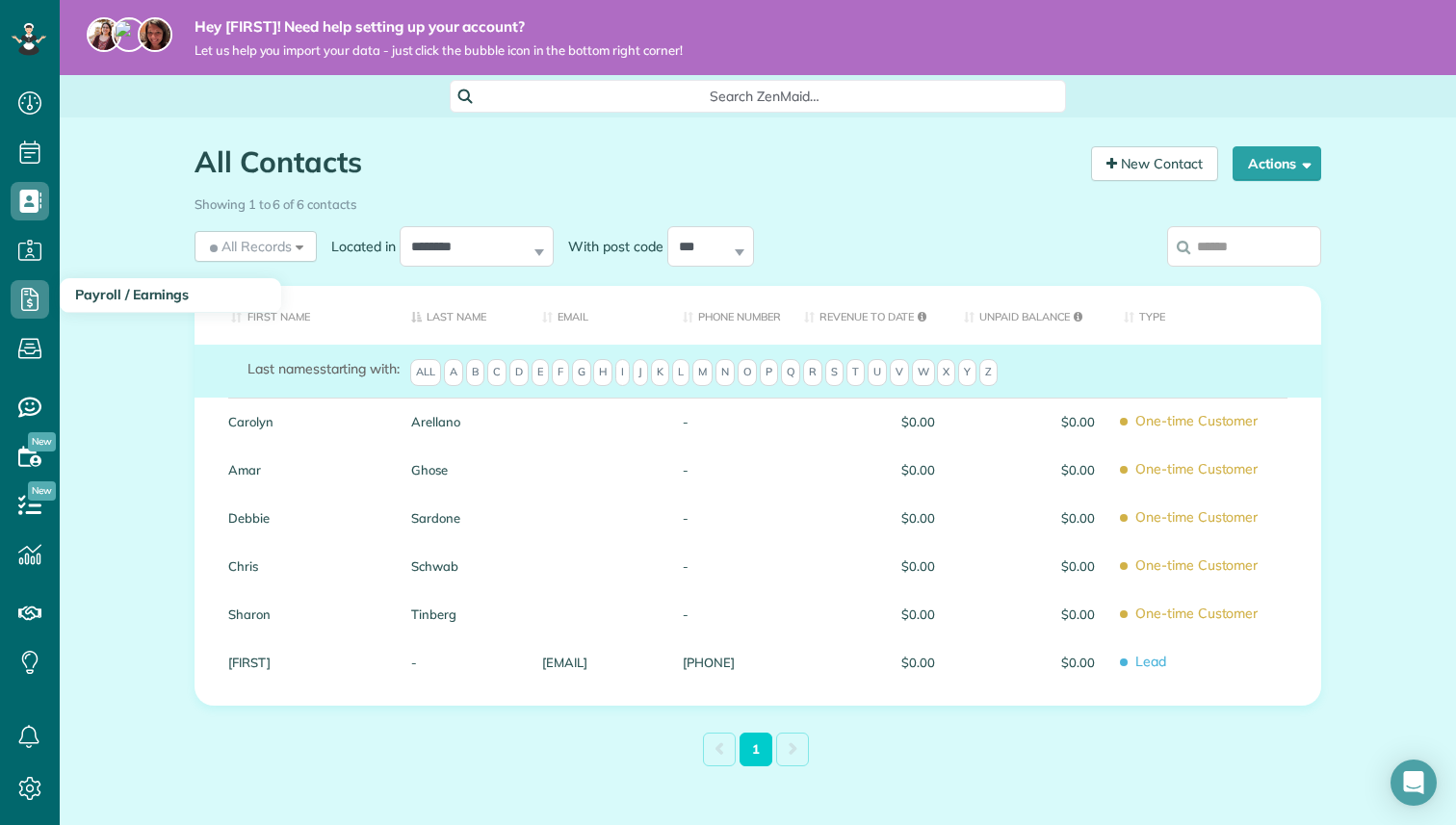 click on "Payroll / Earnings" at bounding box center (132, 295) 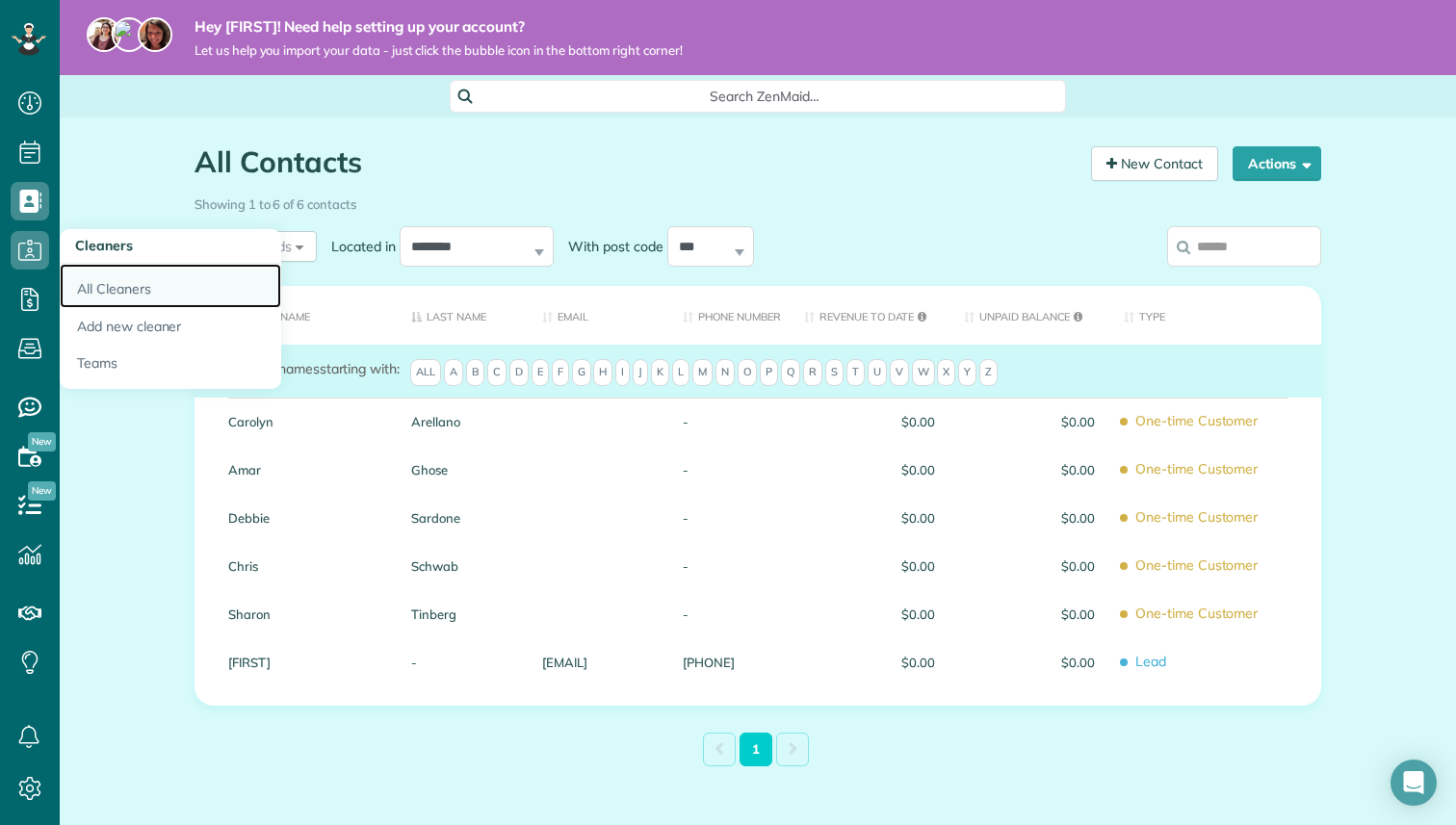click on "All Cleaners" at bounding box center (170, 286) 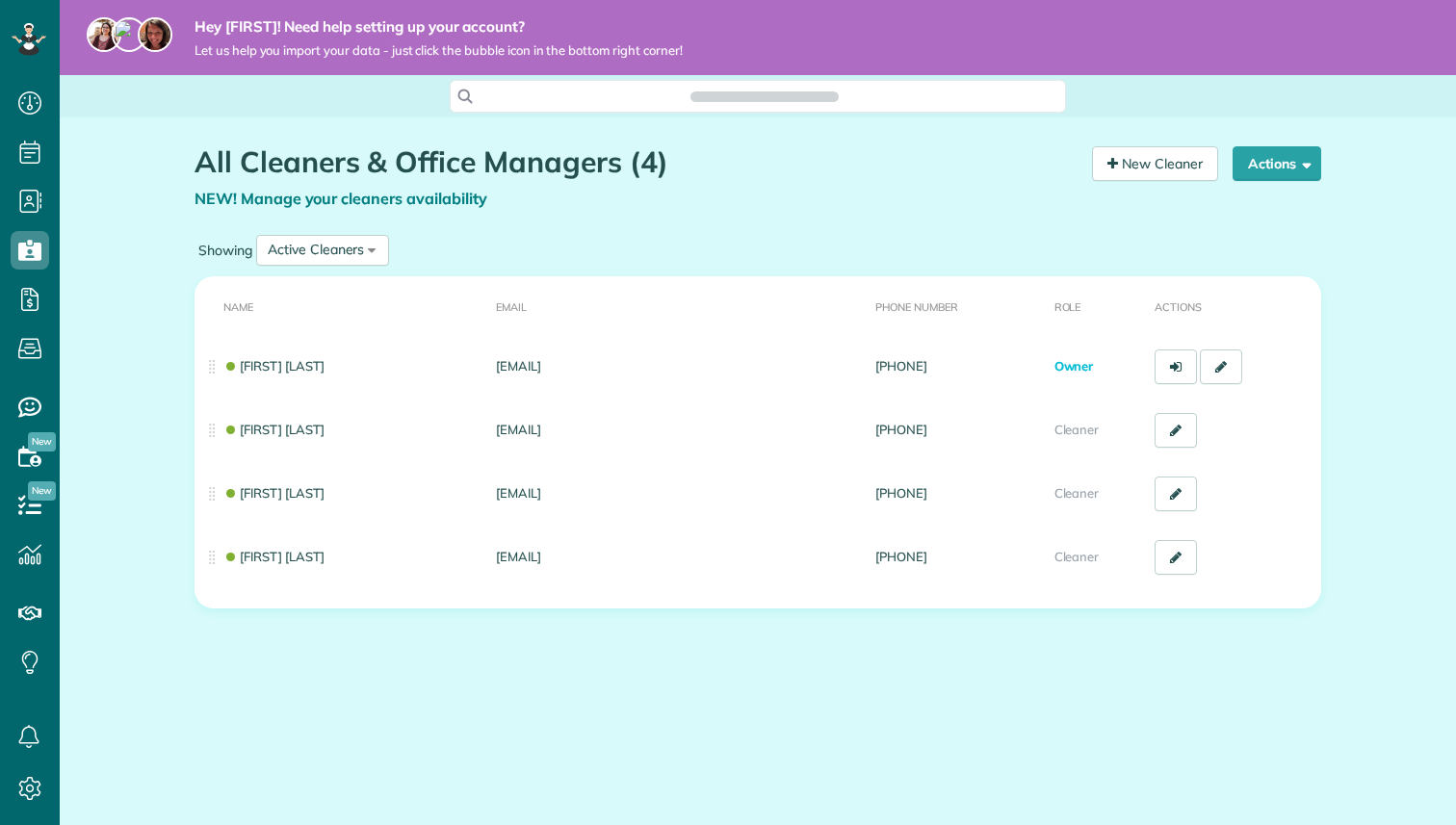 scroll, scrollTop: 0, scrollLeft: 0, axis: both 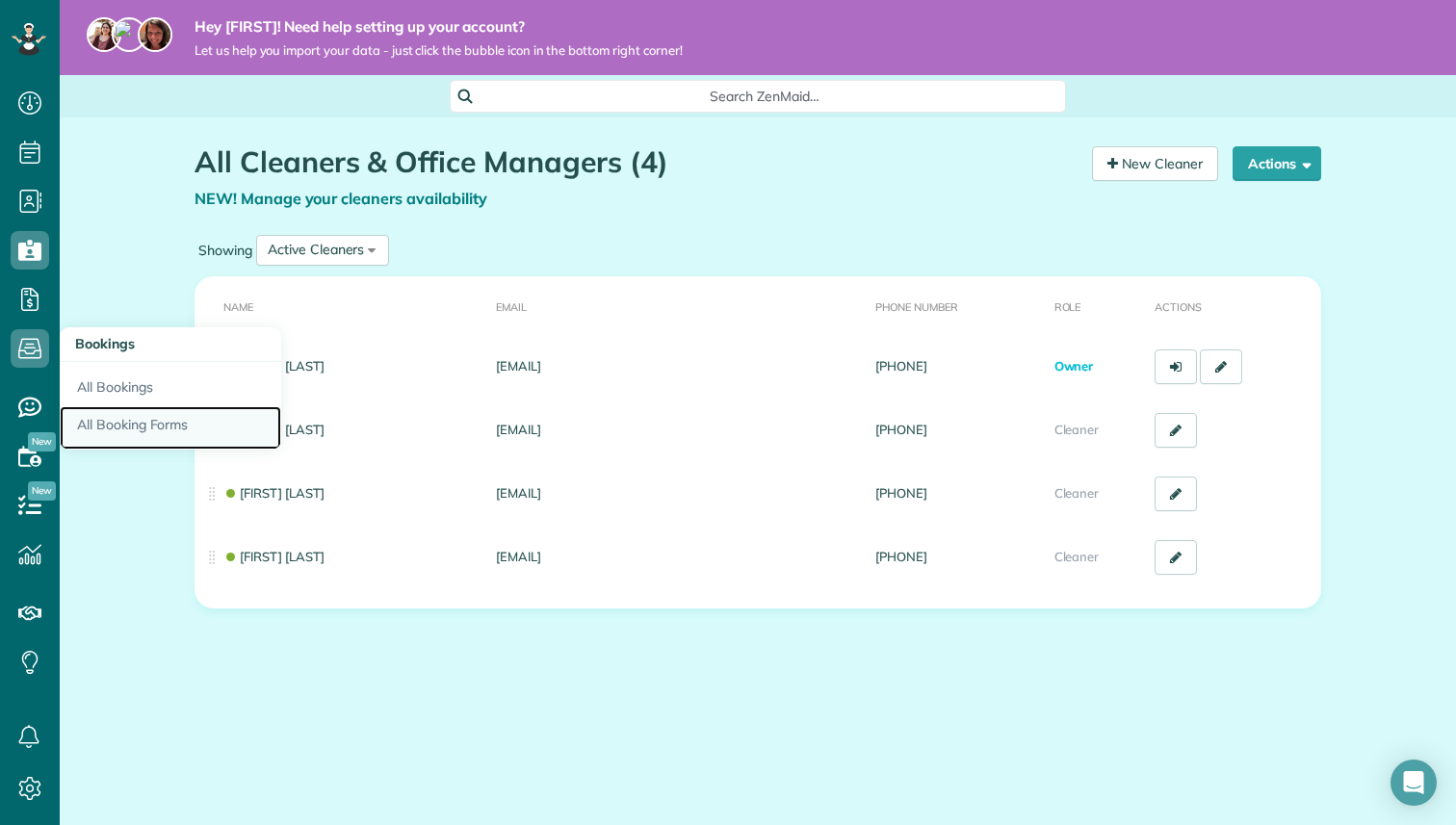 click on "All Booking Forms" at bounding box center [170, 428] 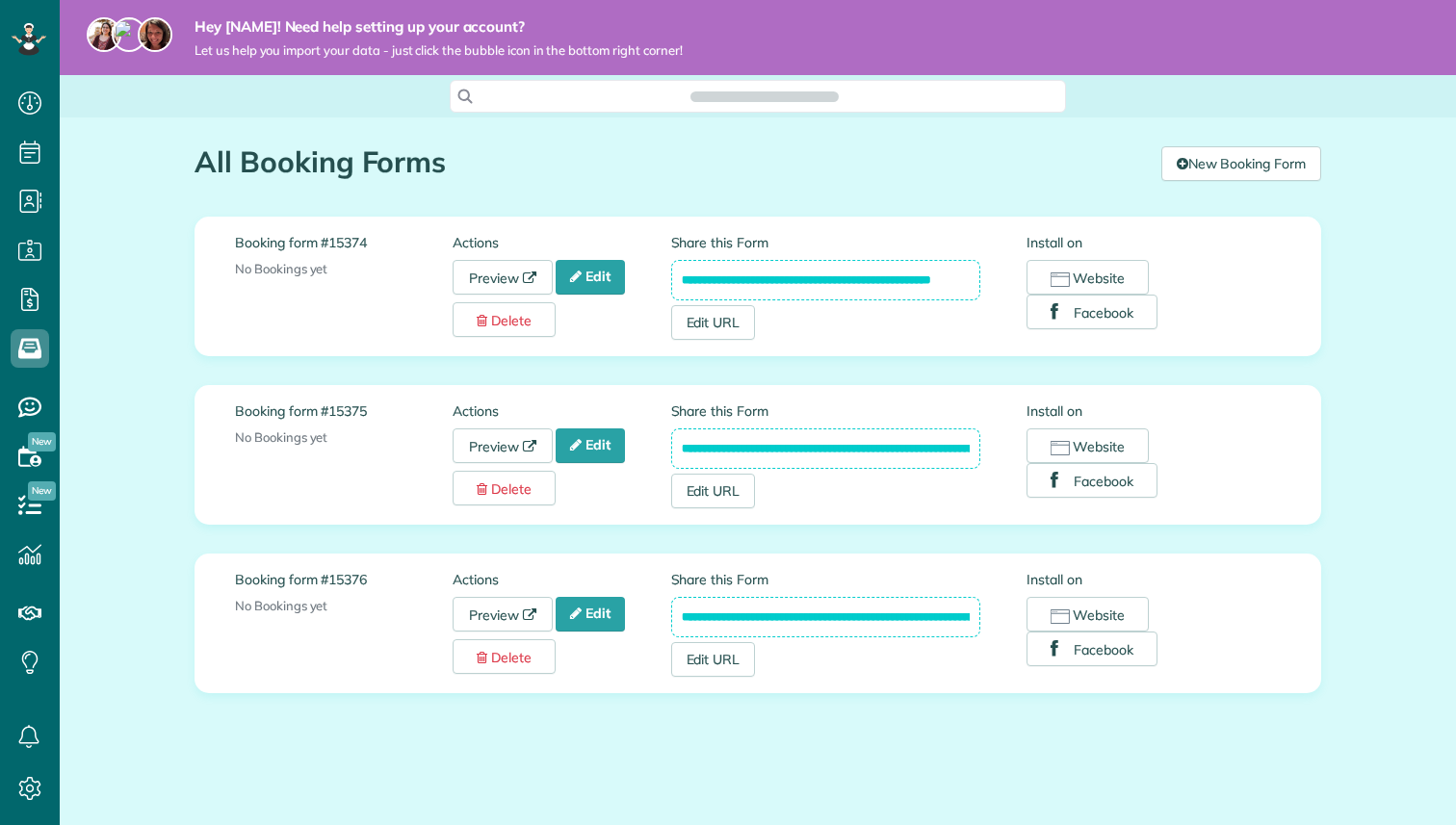 scroll, scrollTop: 0, scrollLeft: 0, axis: both 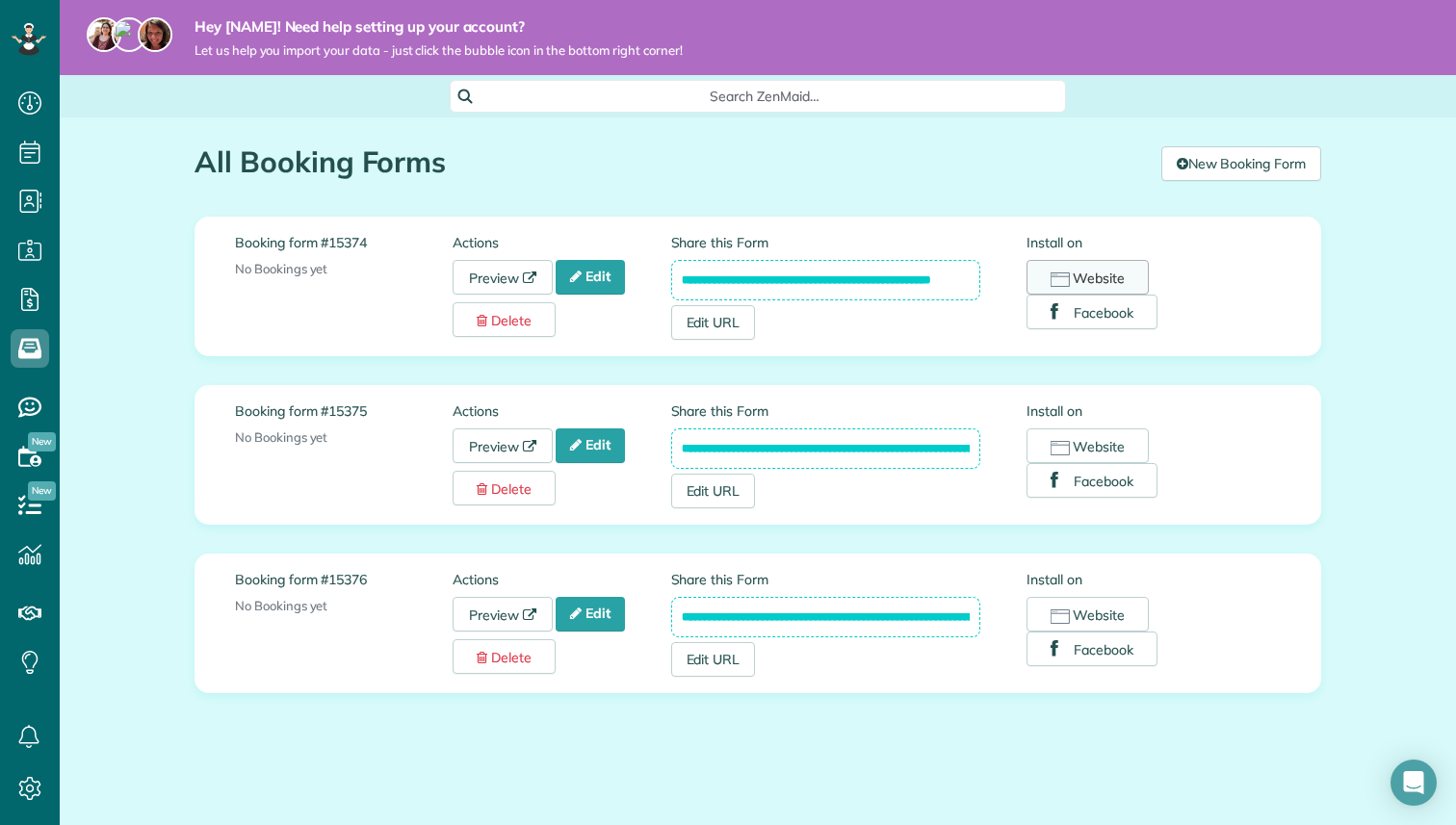 click on "Website" at bounding box center (1087, 277) 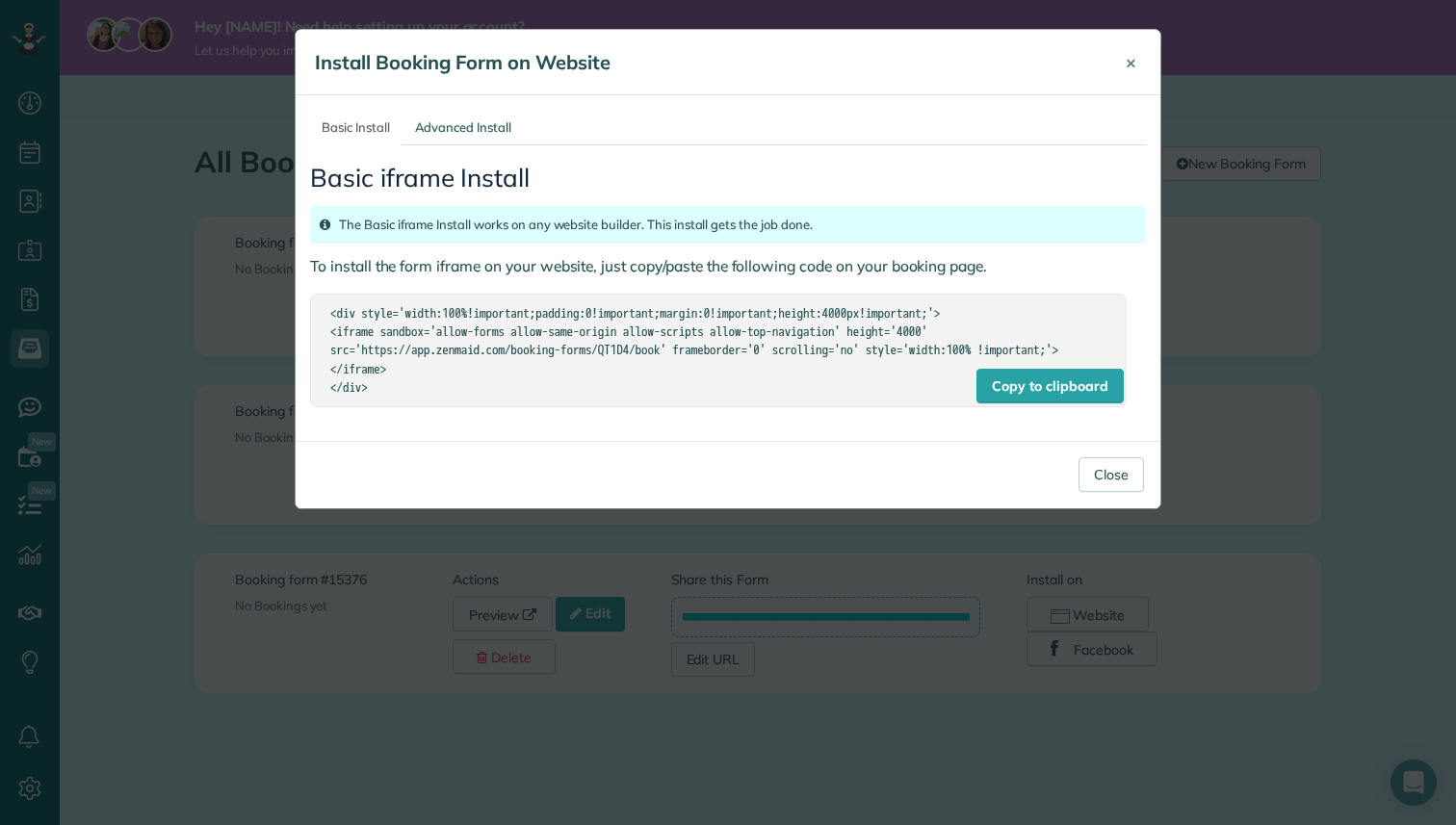 click on "×" at bounding box center (1131, 62) 